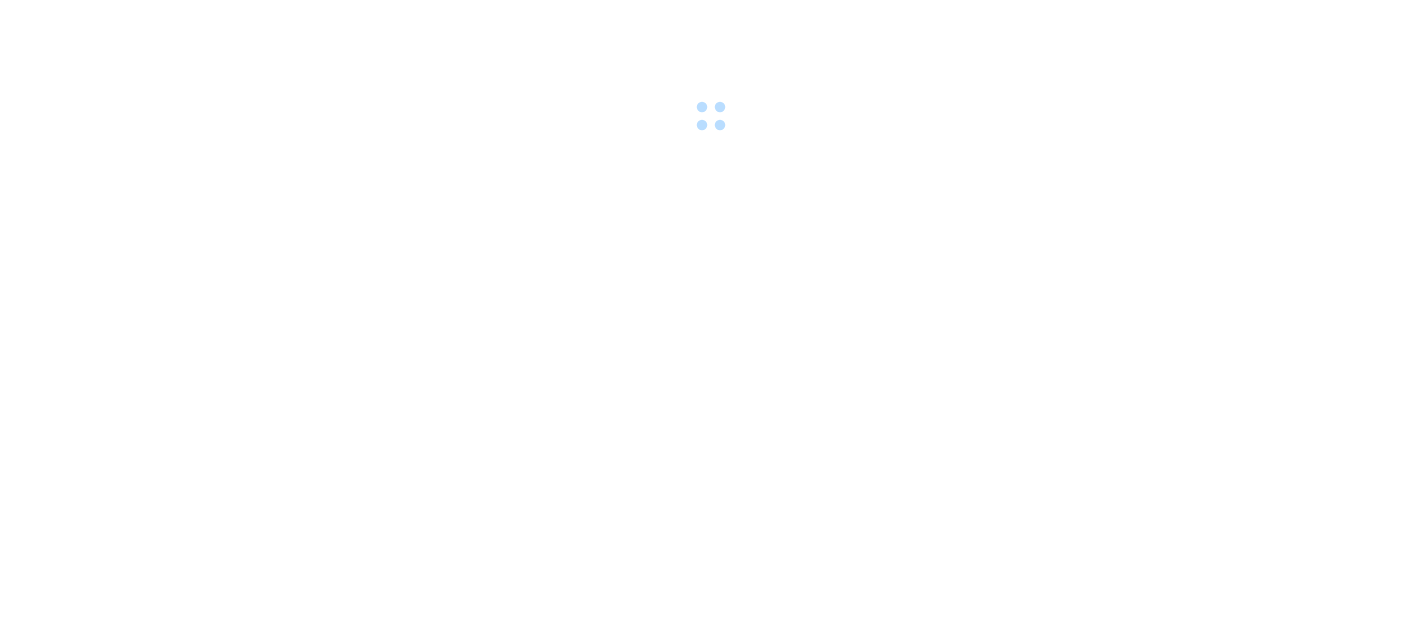 scroll, scrollTop: 0, scrollLeft: 0, axis: both 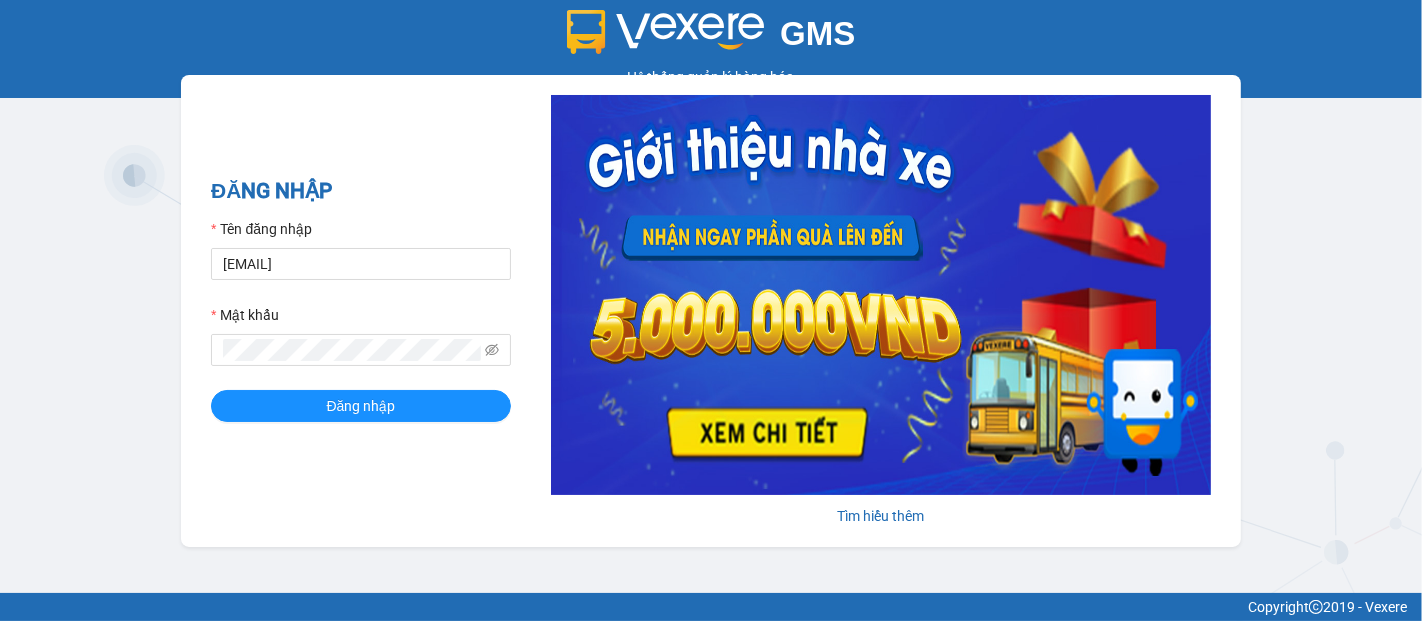 drag, startPoint x: 389, startPoint y: 269, endPoint x: 353, endPoint y: 254, distance: 39 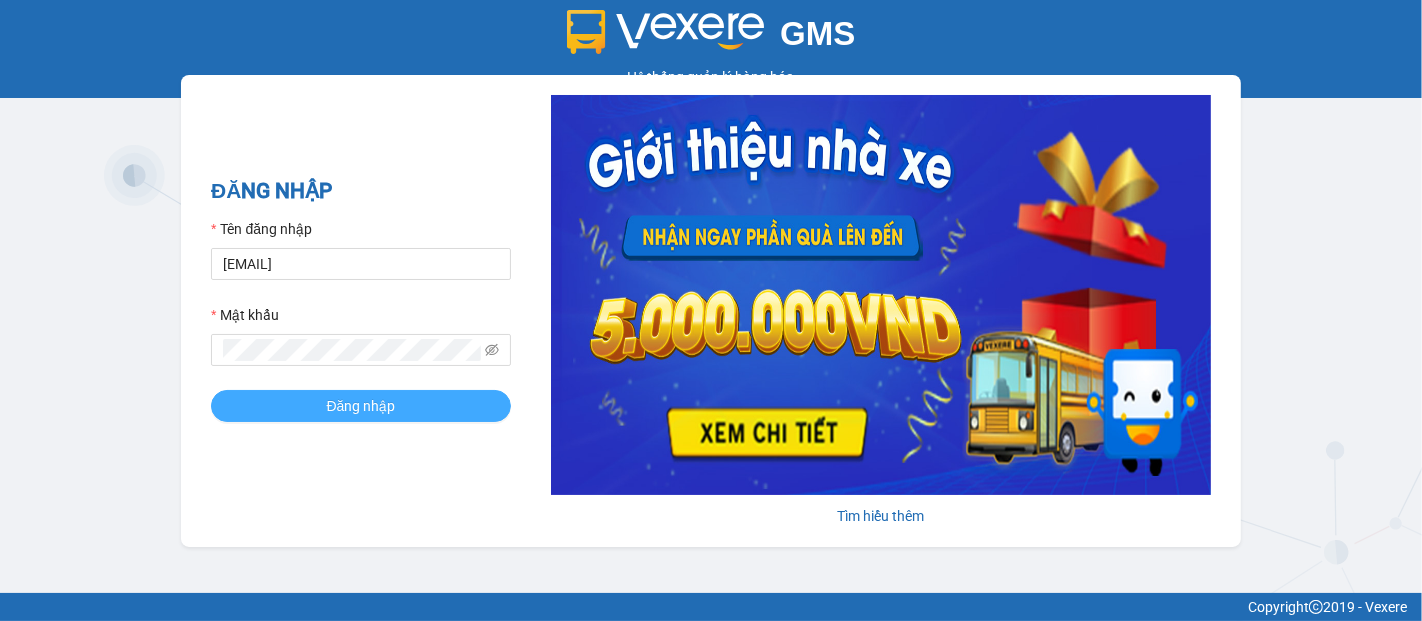 click on "Đăng nhập" at bounding box center [361, 406] 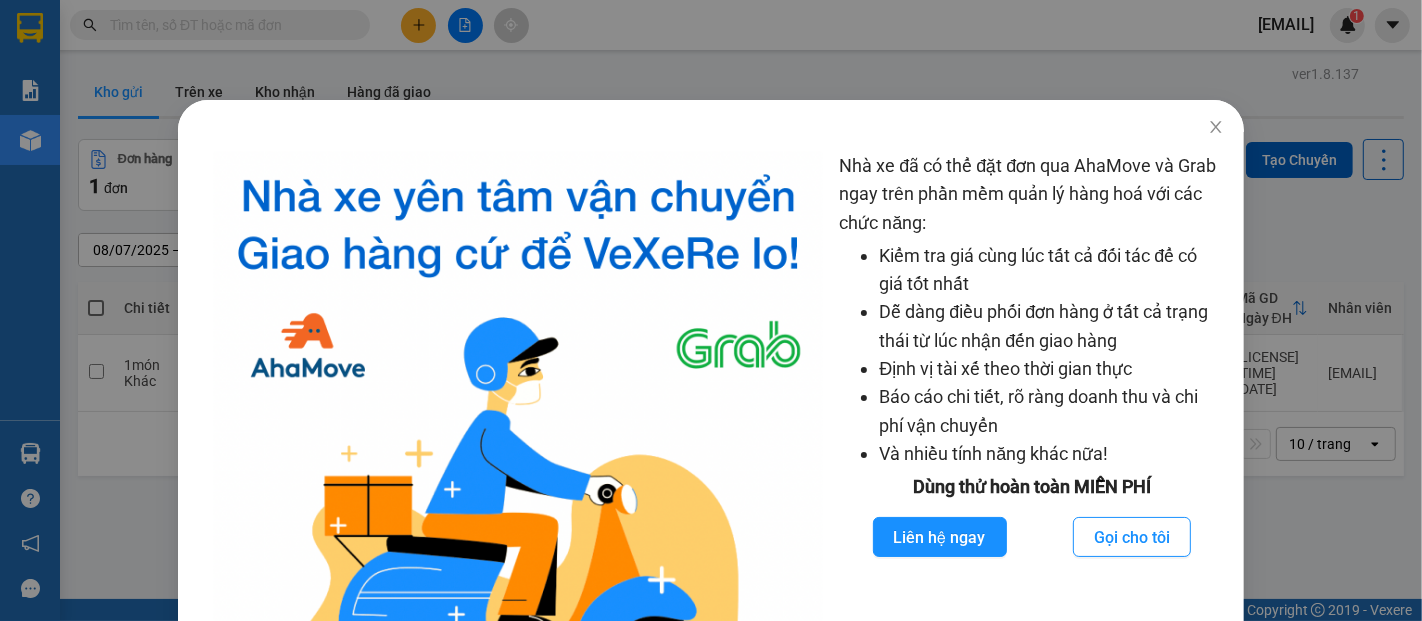 click at bounding box center [1216, 127] 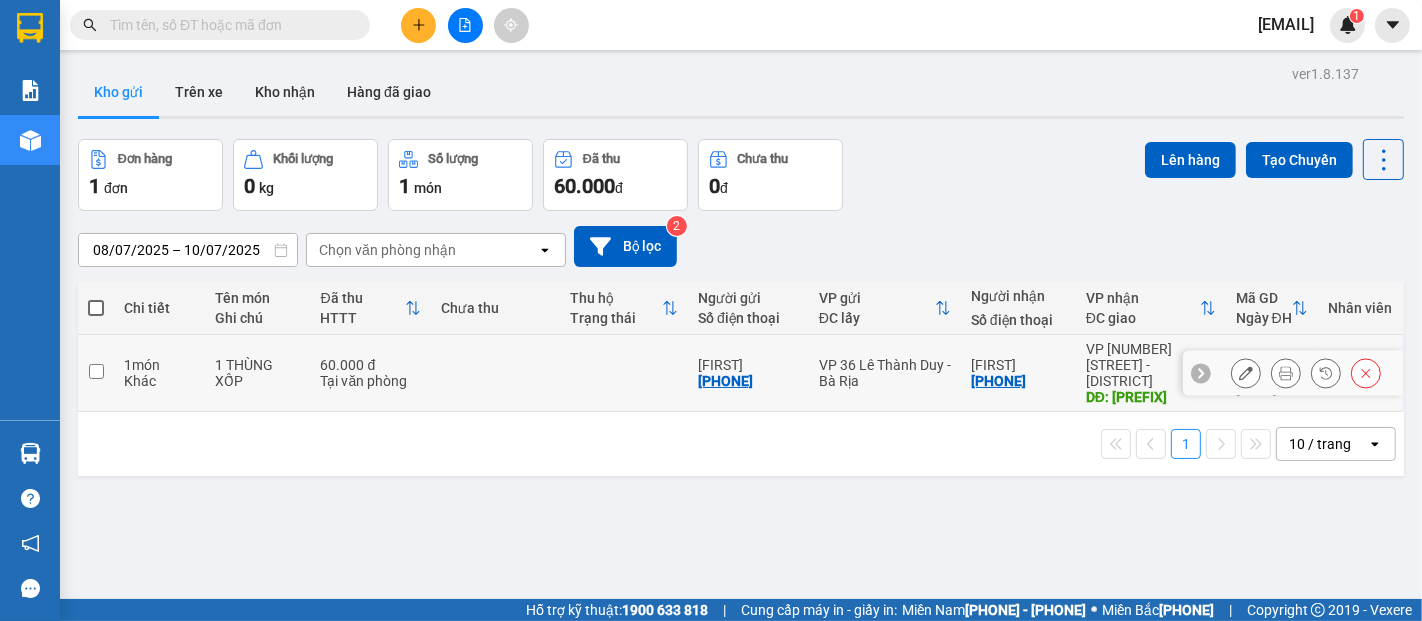 drag, startPoint x: 572, startPoint y: 366, endPoint x: 1174, endPoint y: 324, distance: 603.4633 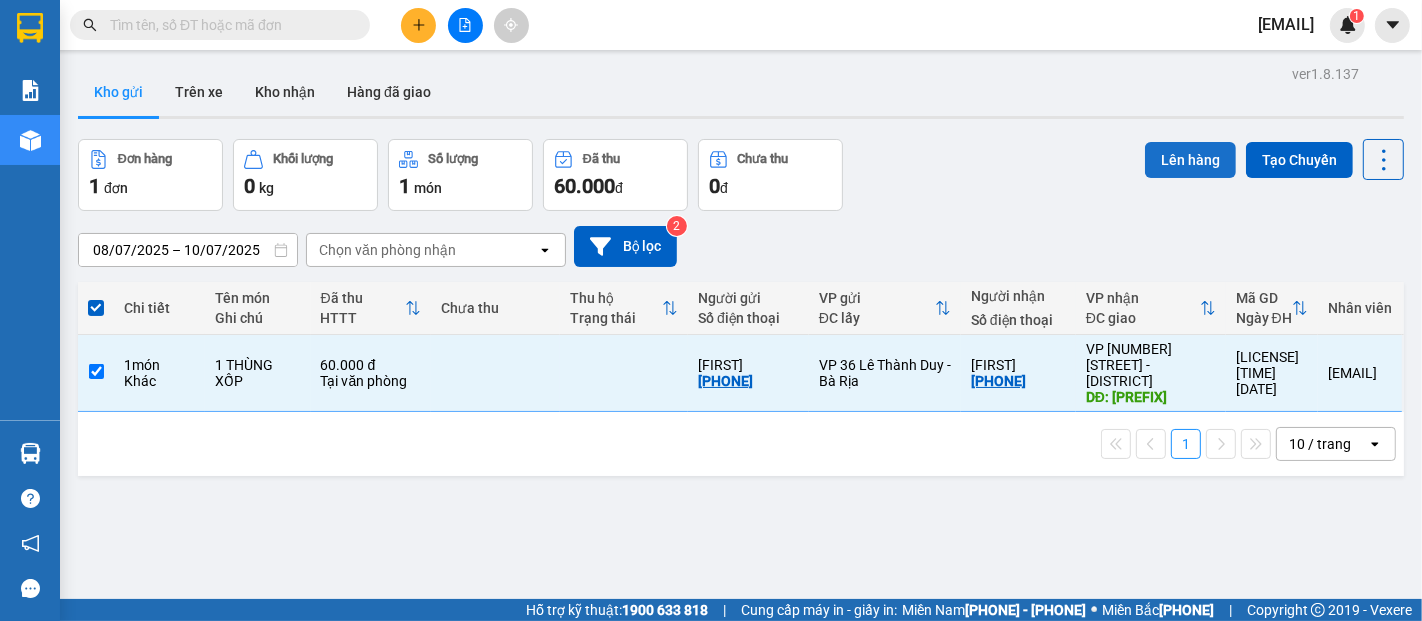 click on "Lên hàng" at bounding box center (1190, 160) 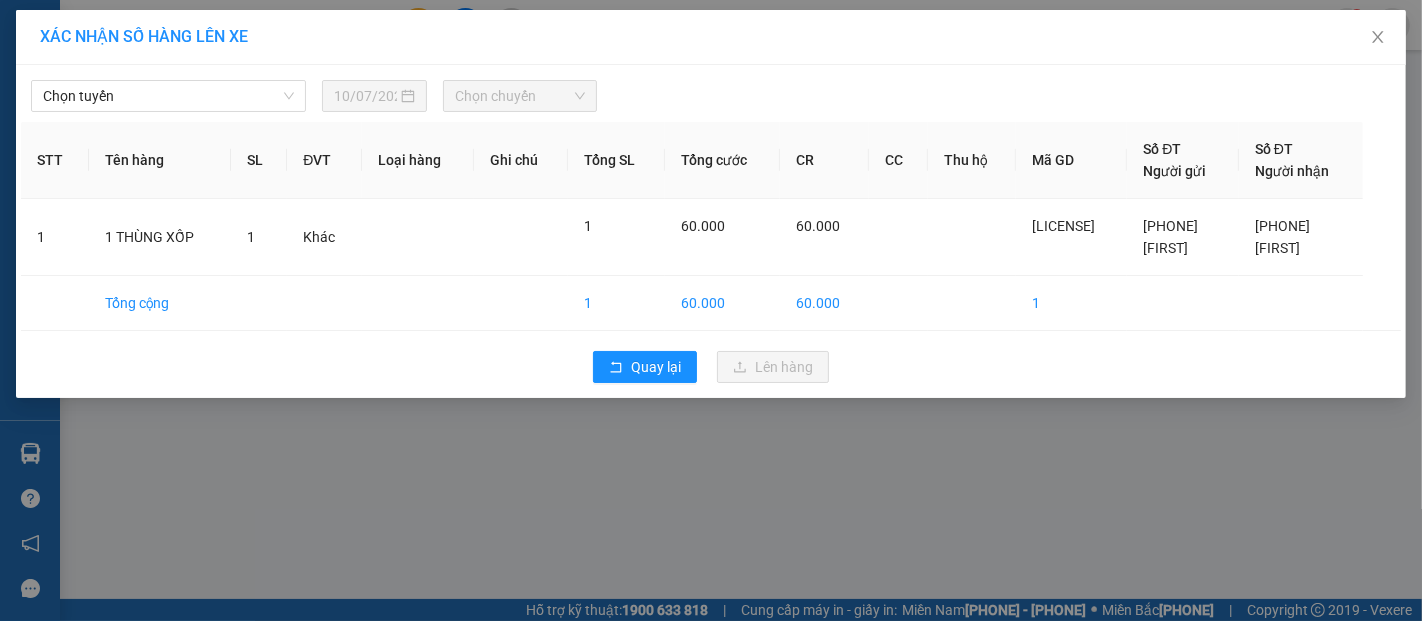 click on "Chọn tuyến" at bounding box center [168, 96] 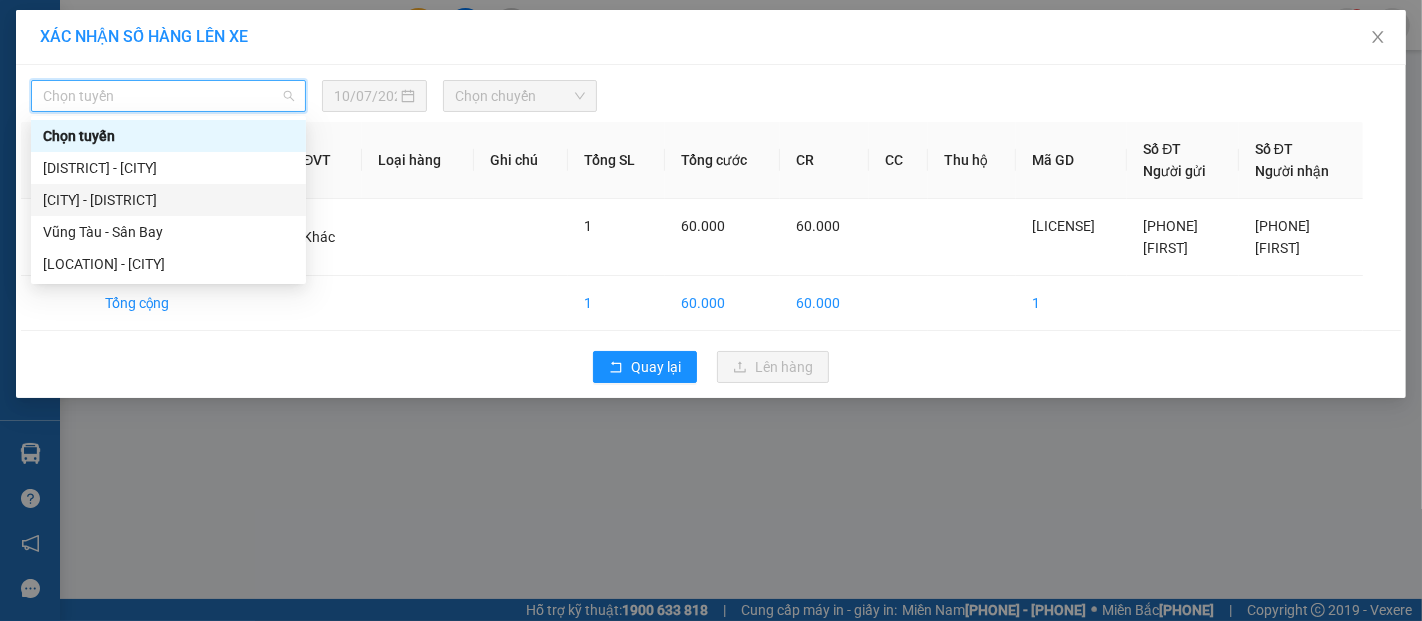 click on "[CITY] - [DISTRICT]" at bounding box center [168, 200] 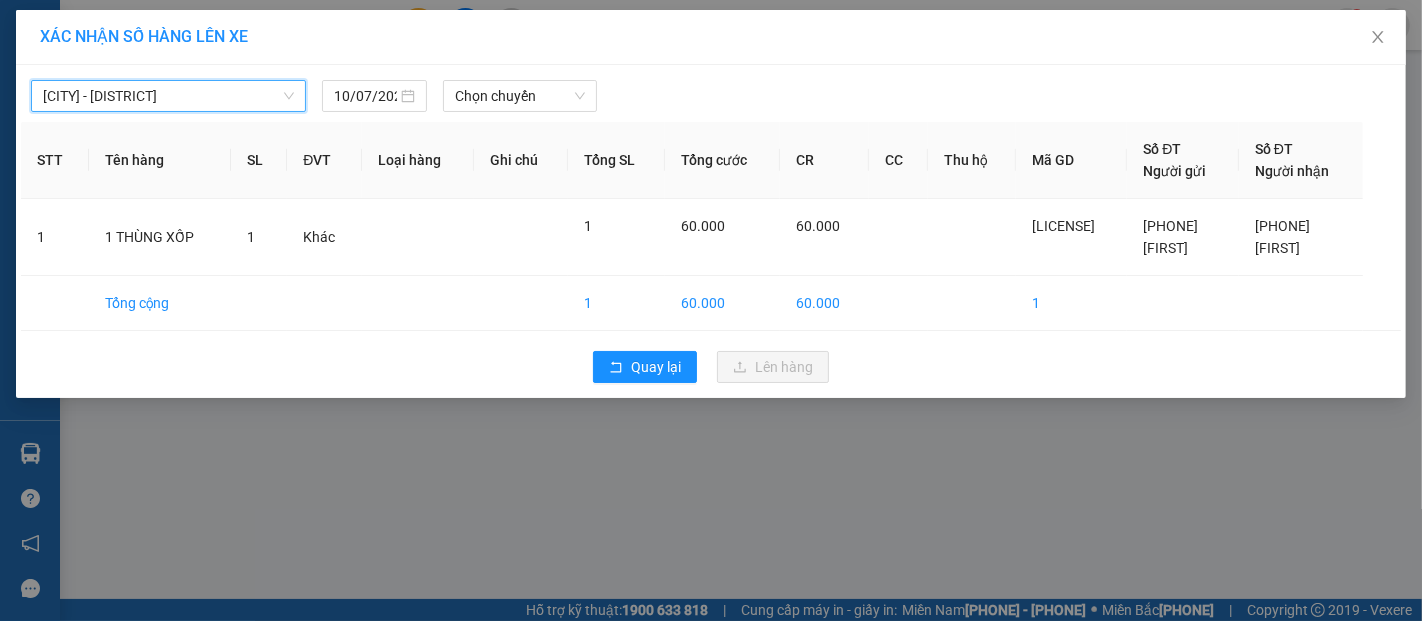 click on "Chọn chuyến" at bounding box center [520, 96] 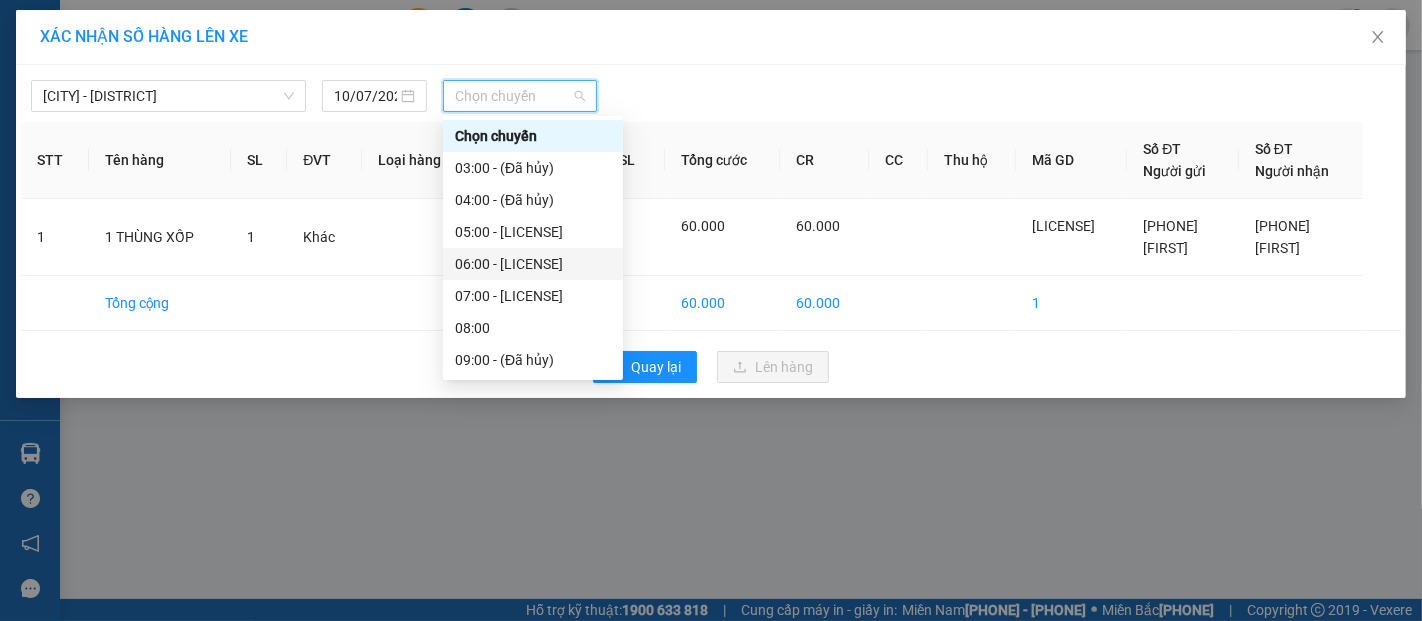 click on "[TIME] - [LICENSE]" at bounding box center (533, 264) 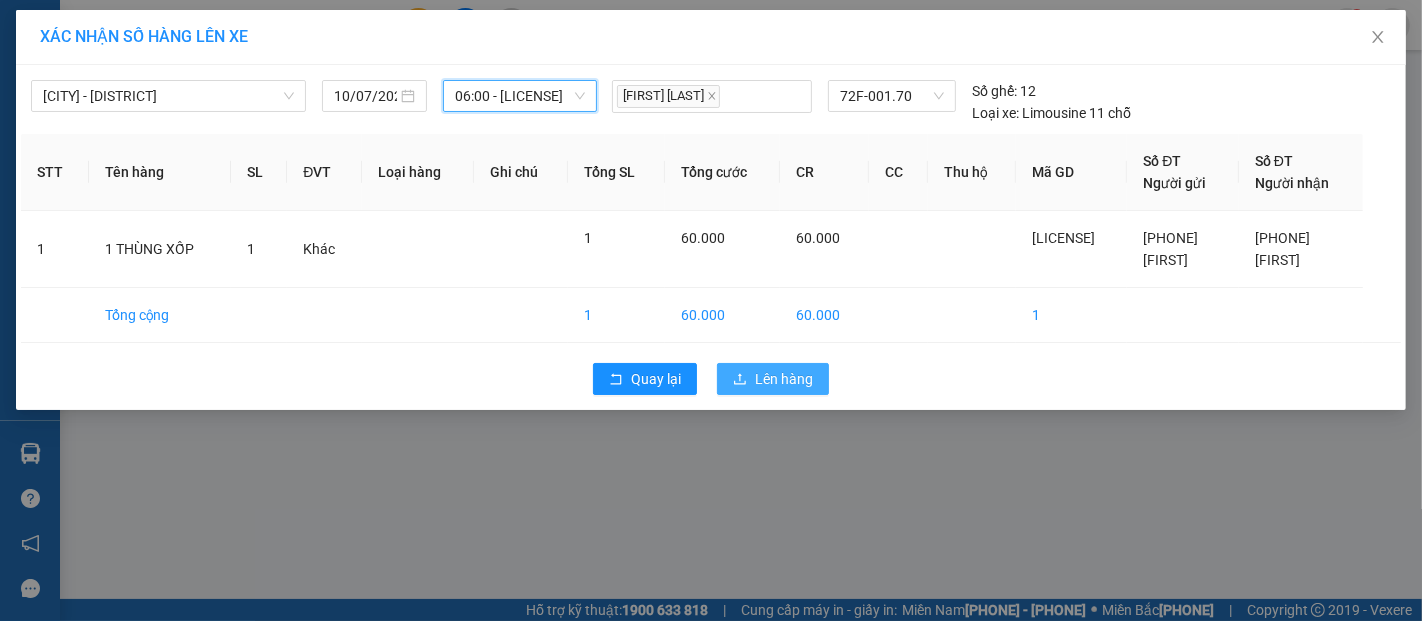 drag, startPoint x: 756, startPoint y: 375, endPoint x: 696, endPoint y: 354, distance: 63.56886 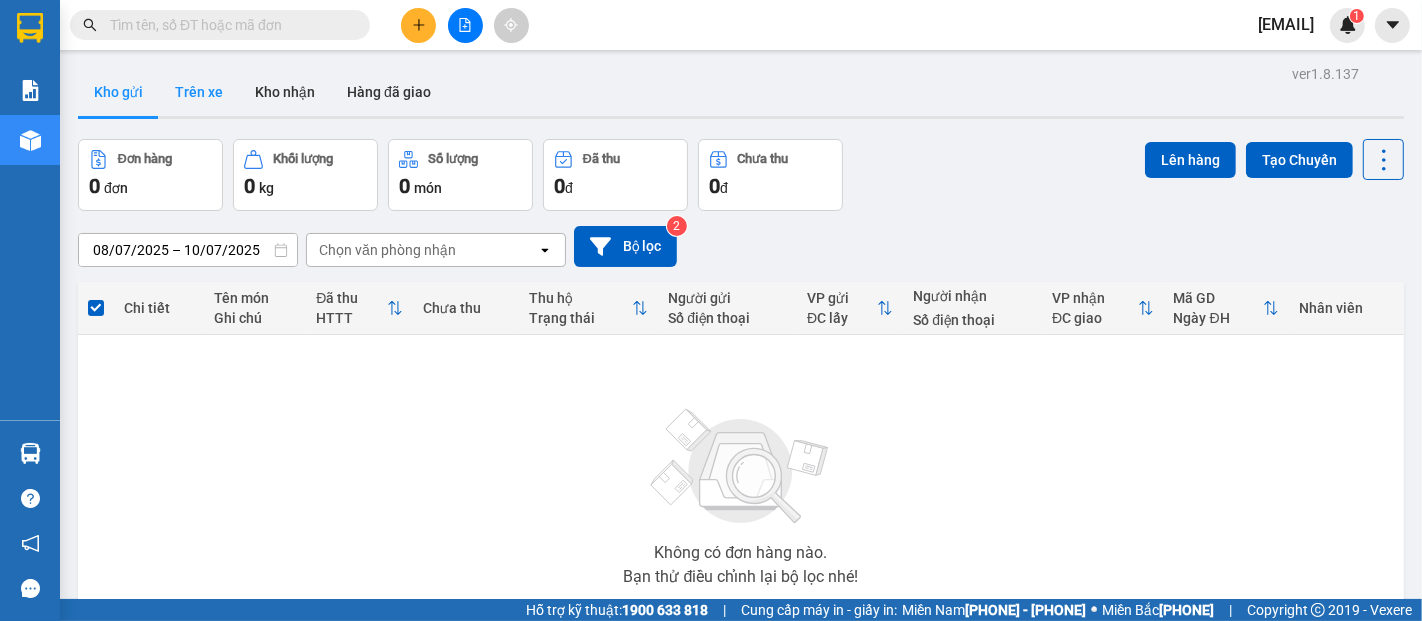 click on "Trên xe" at bounding box center (199, 92) 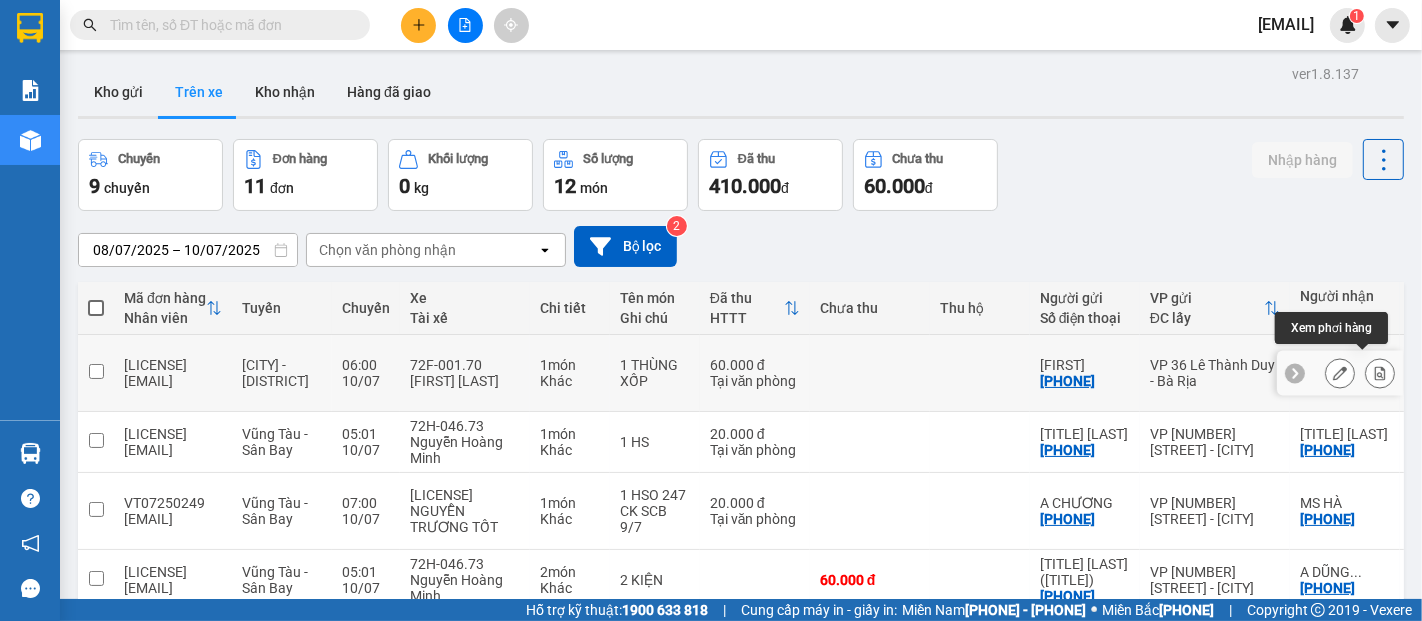 click at bounding box center [1380, 373] 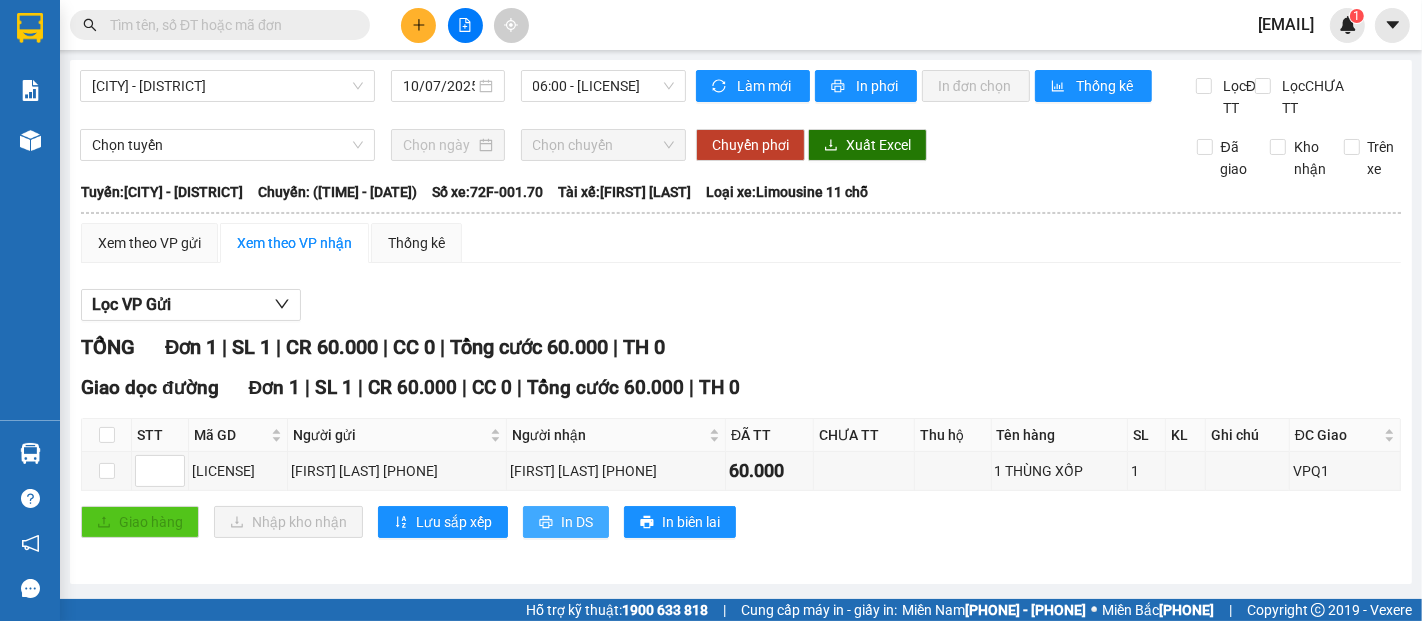 drag, startPoint x: 581, startPoint y: 542, endPoint x: 558, endPoint y: 544, distance: 23.086792 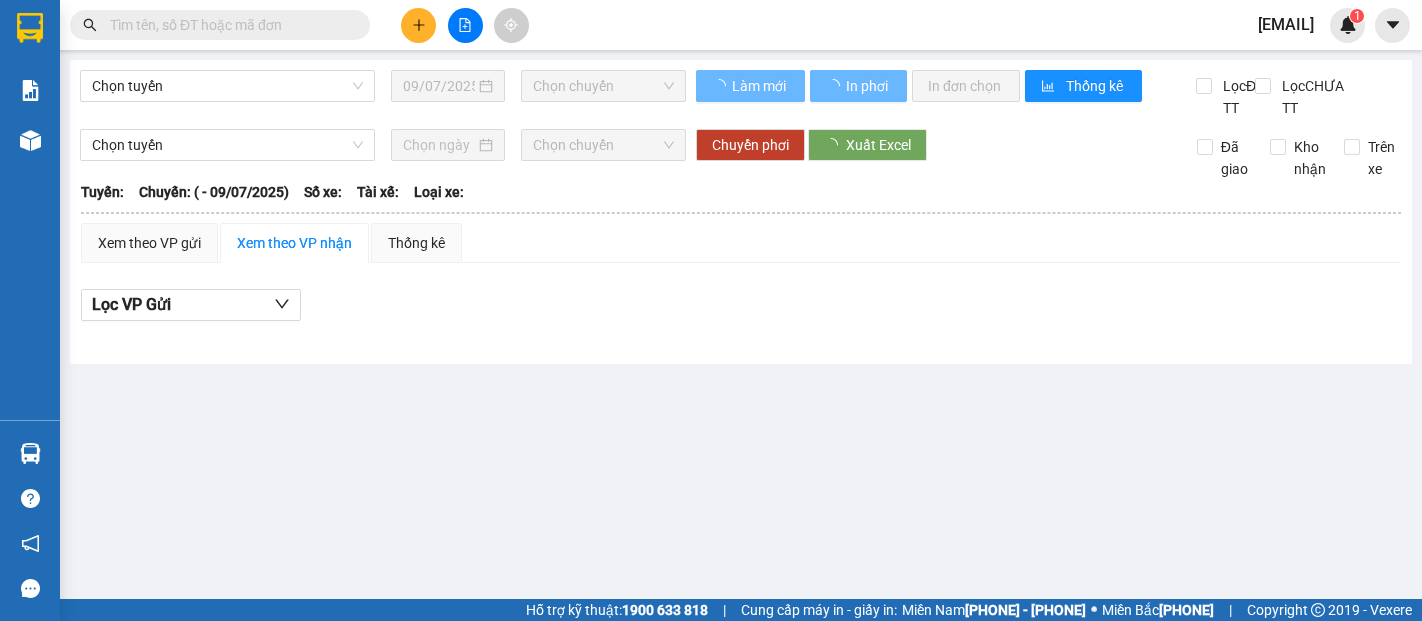 scroll, scrollTop: 0, scrollLeft: 0, axis: both 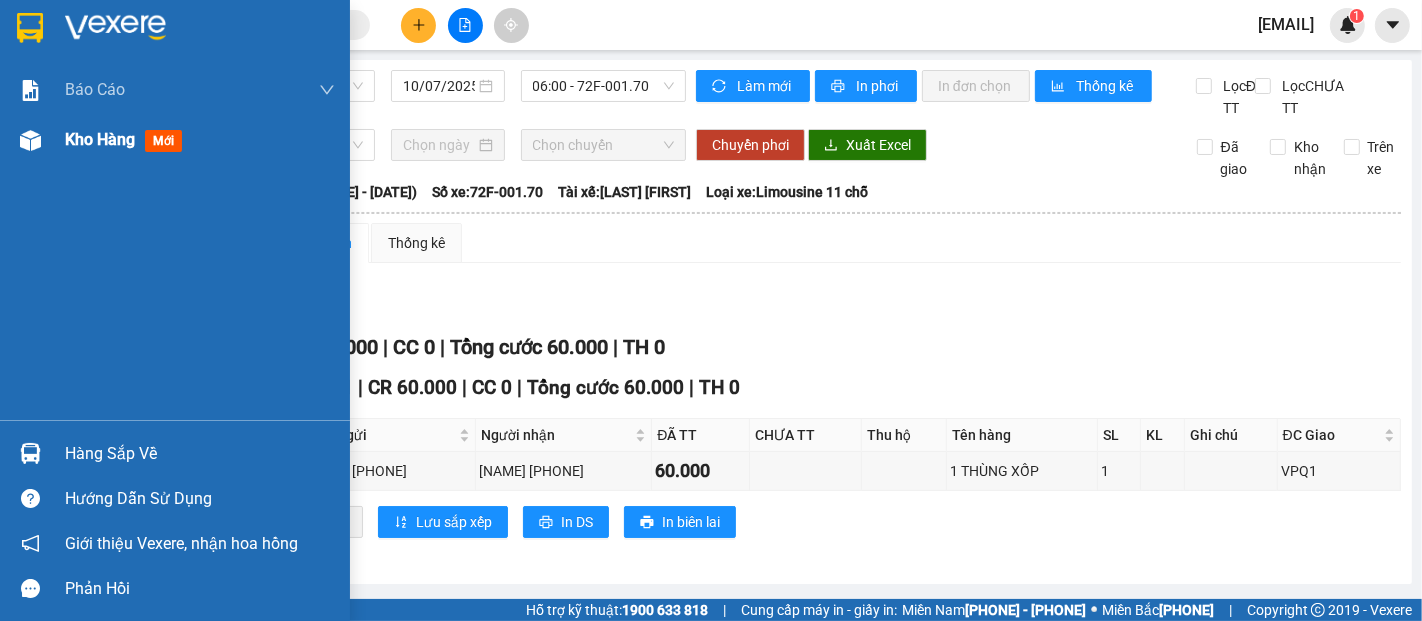 click at bounding box center (30, 90) 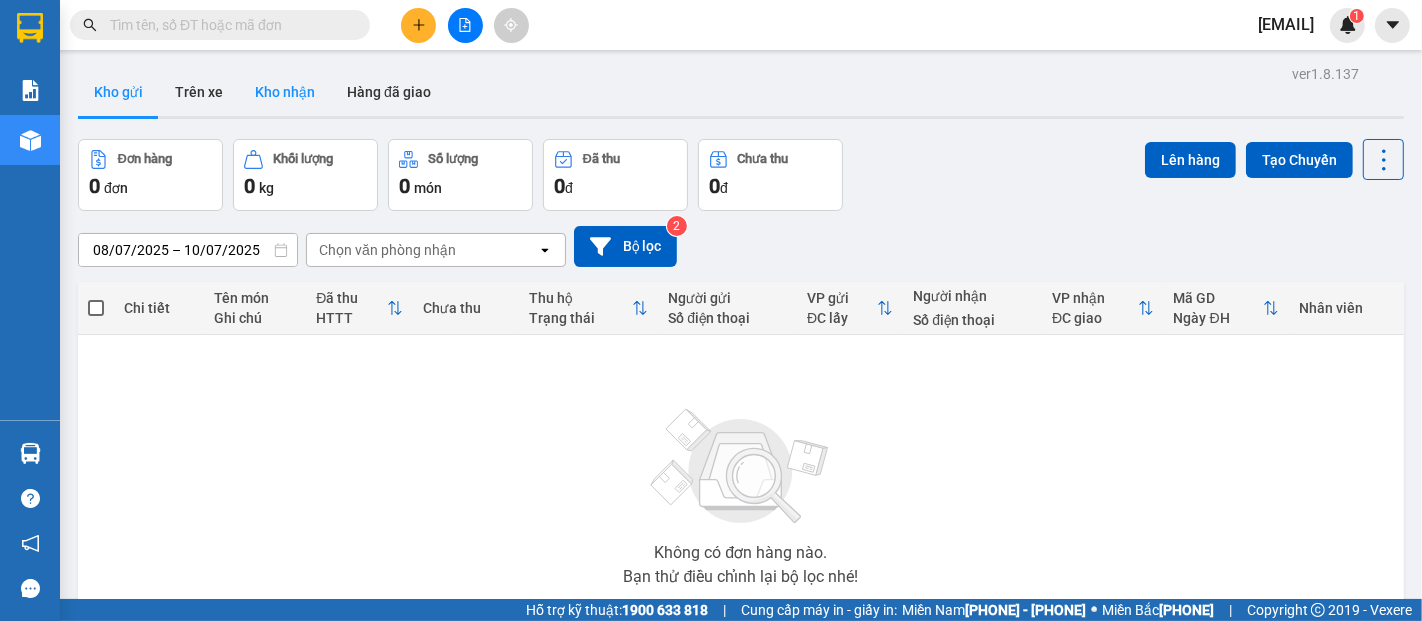 click on "Kho nhận" at bounding box center (285, 92) 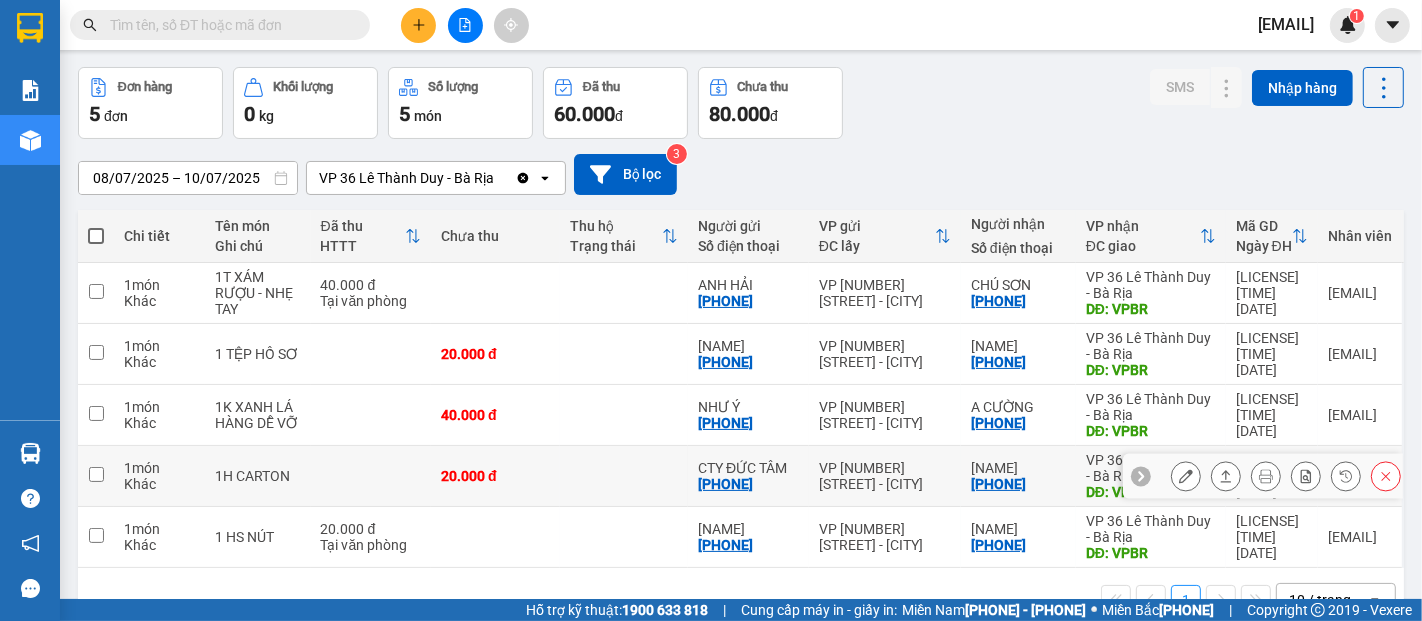 scroll, scrollTop: 145, scrollLeft: 0, axis: vertical 